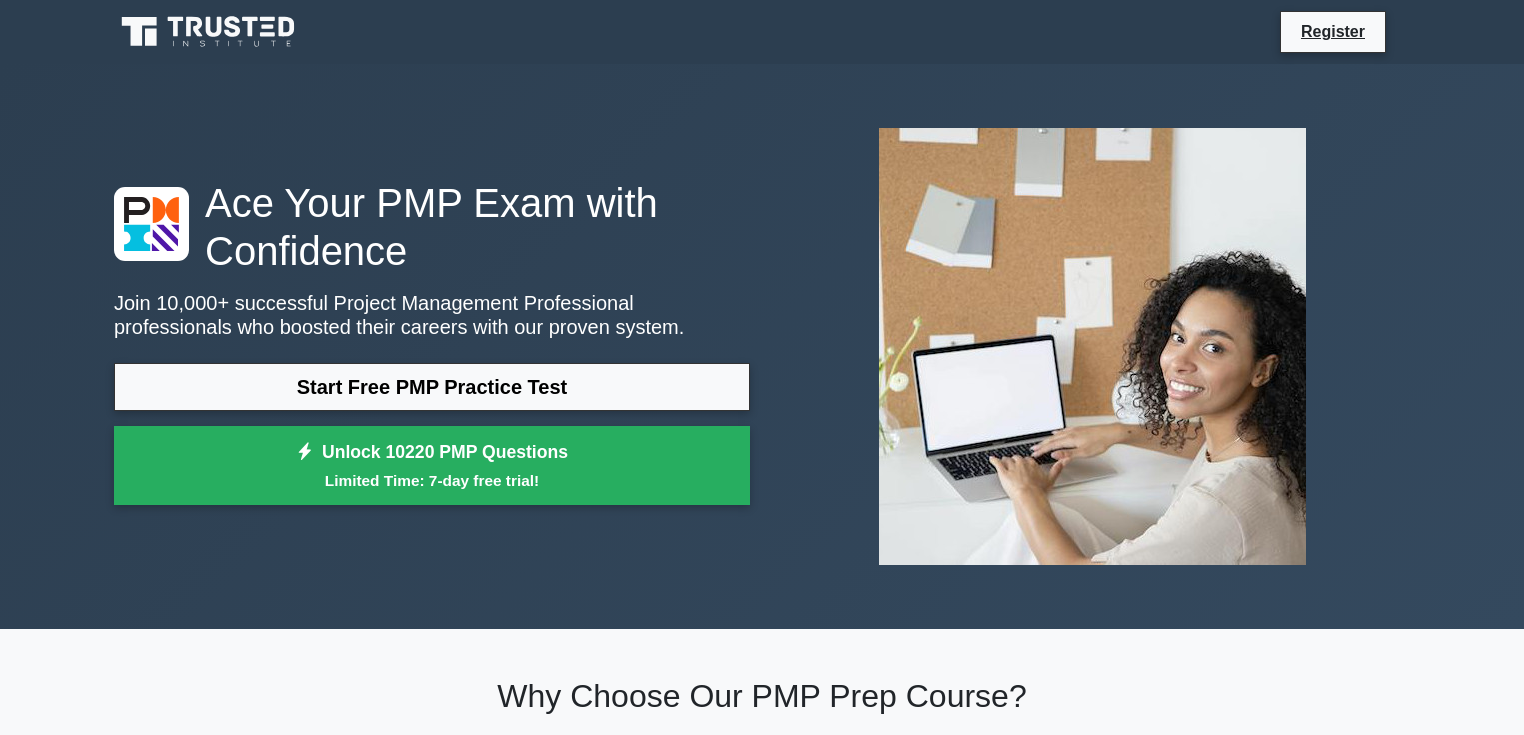 scroll, scrollTop: 0, scrollLeft: 0, axis: both 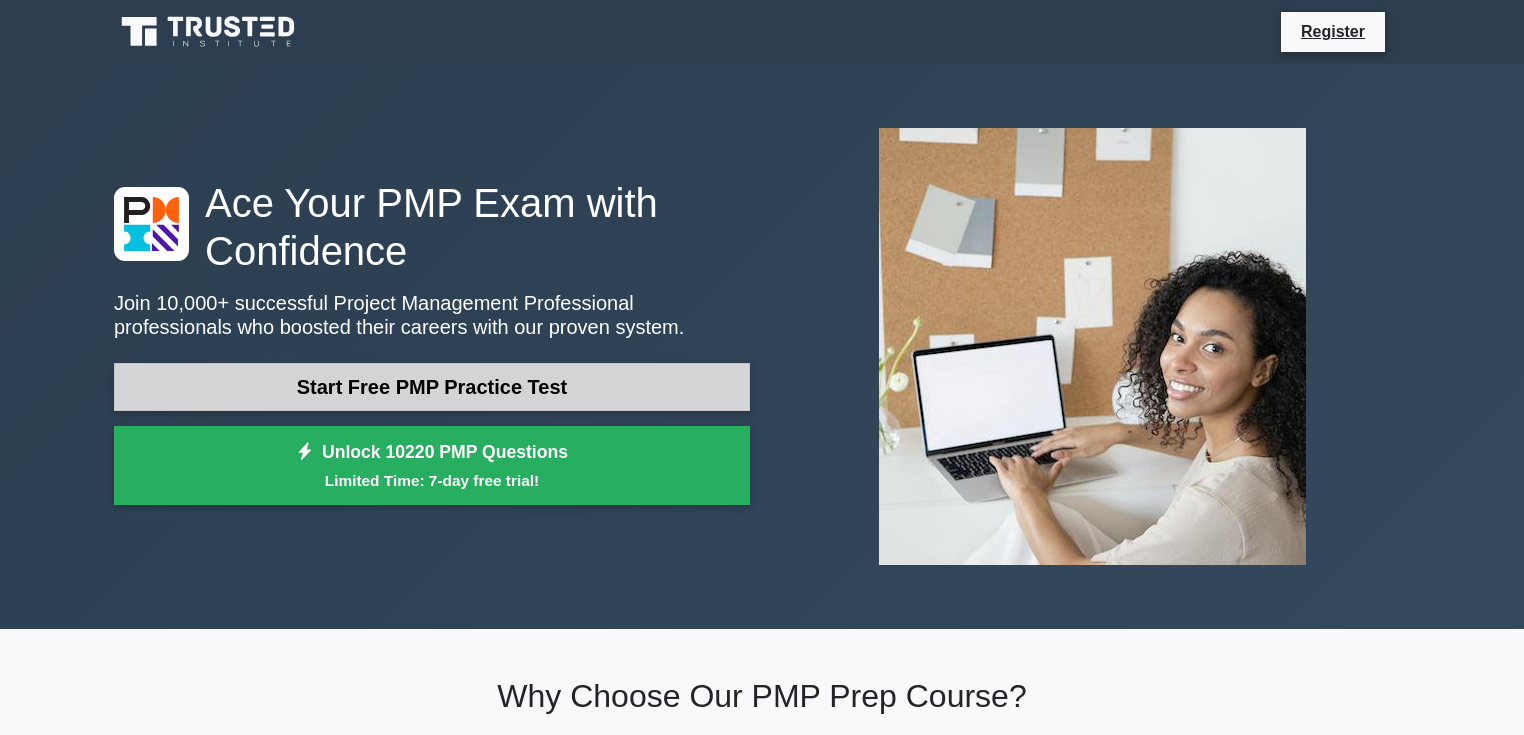 click on "Start Free PMP Practice Test" at bounding box center [432, 387] 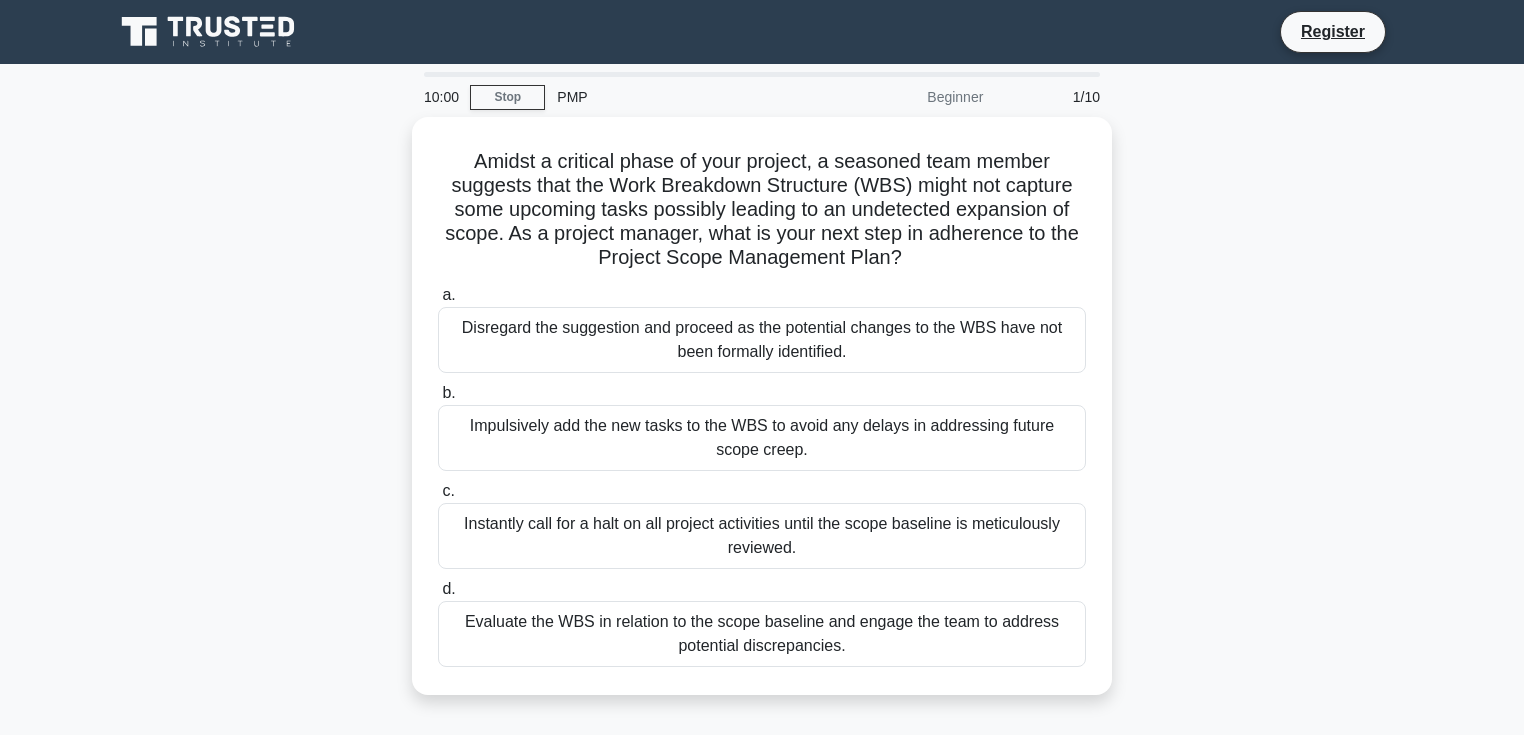 scroll, scrollTop: 0, scrollLeft: 0, axis: both 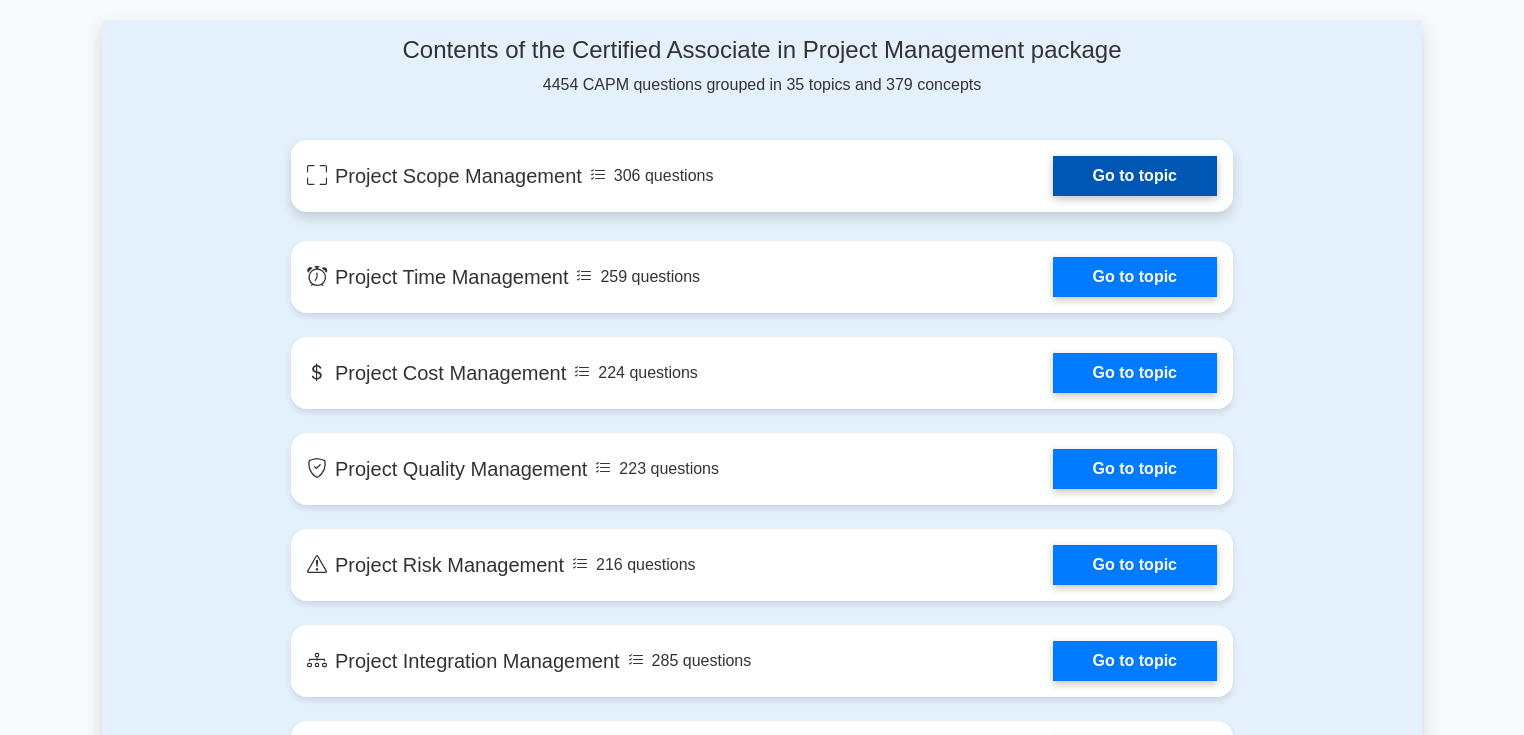 click on "Go to topic" at bounding box center (1135, 176) 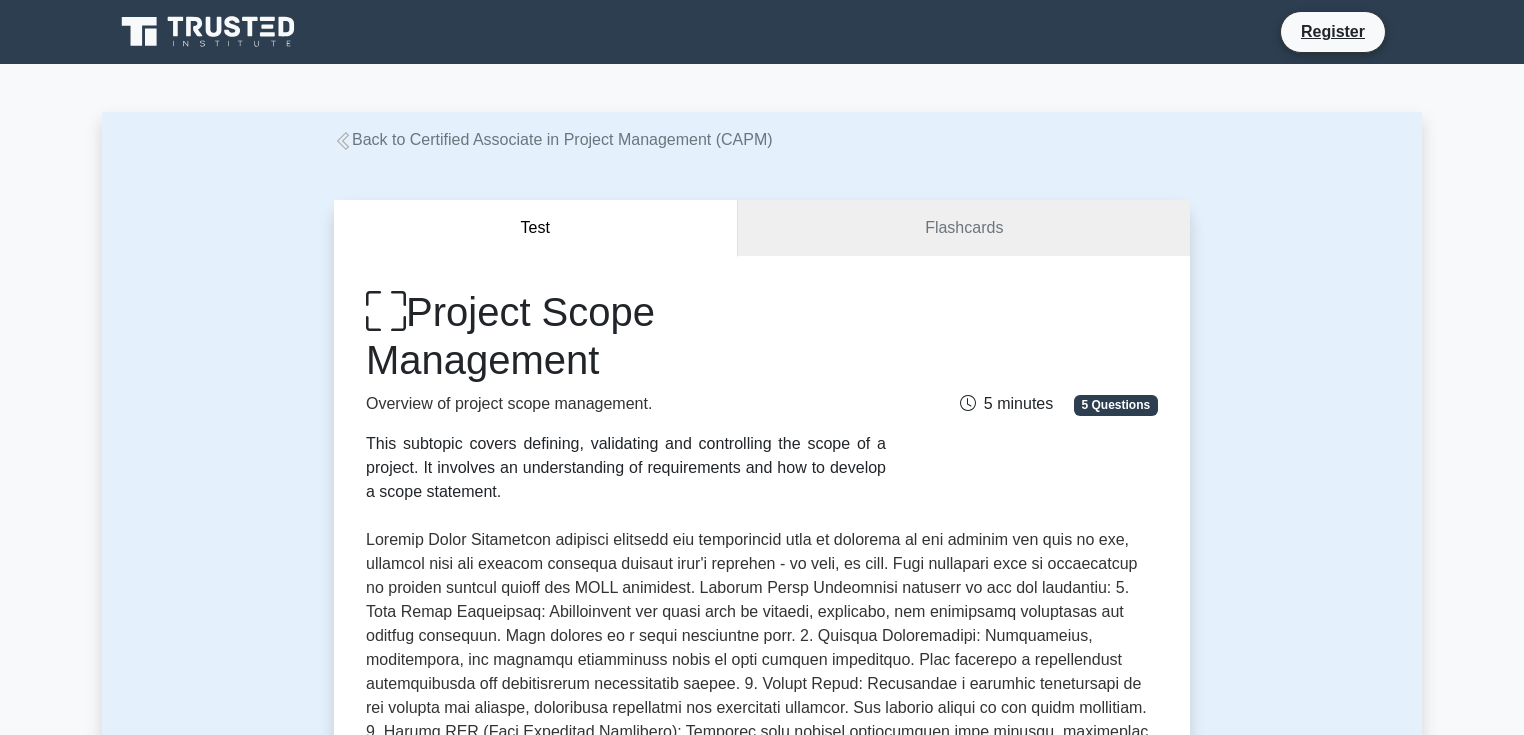 scroll, scrollTop: 0, scrollLeft: 0, axis: both 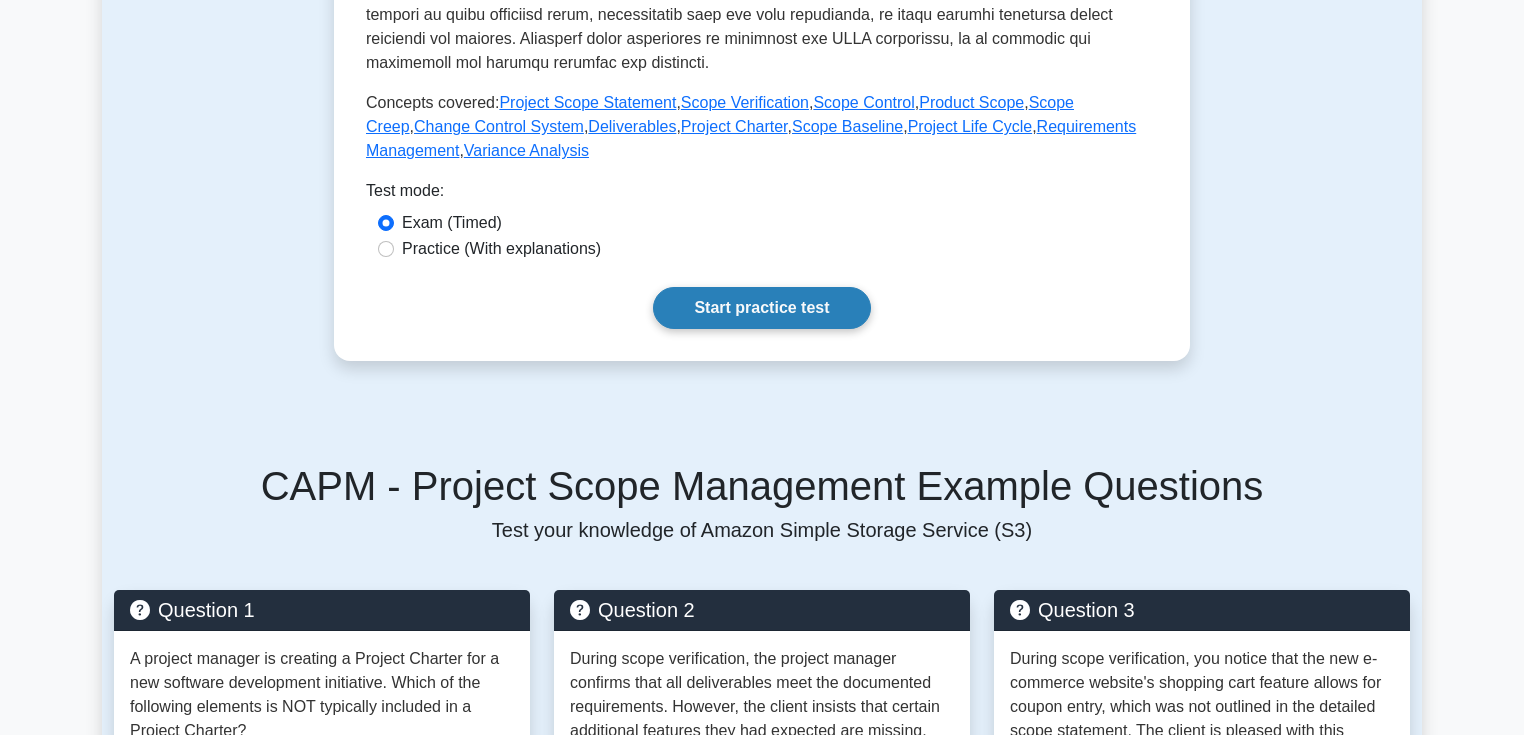click on "Start practice test" at bounding box center (761, 308) 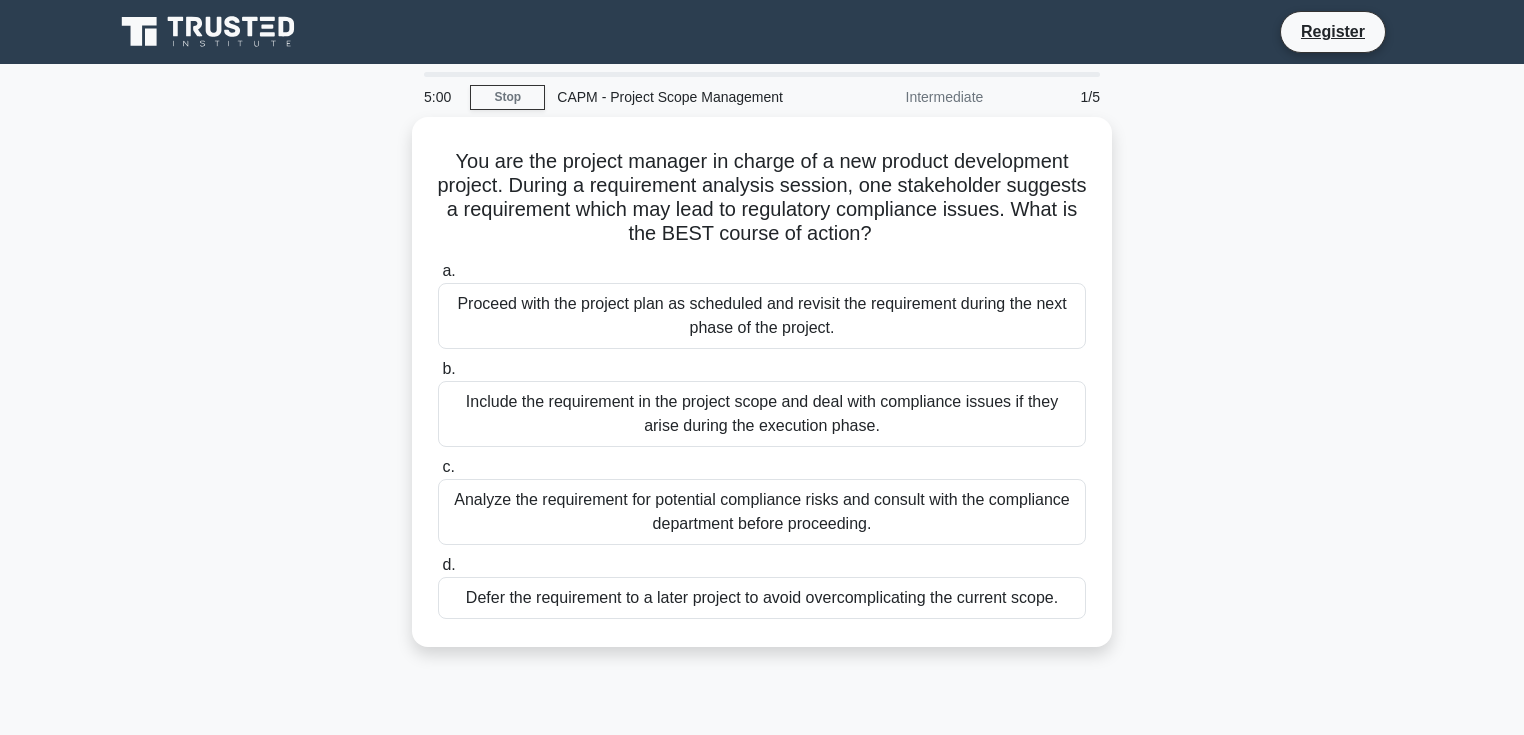 scroll, scrollTop: 0, scrollLeft: 0, axis: both 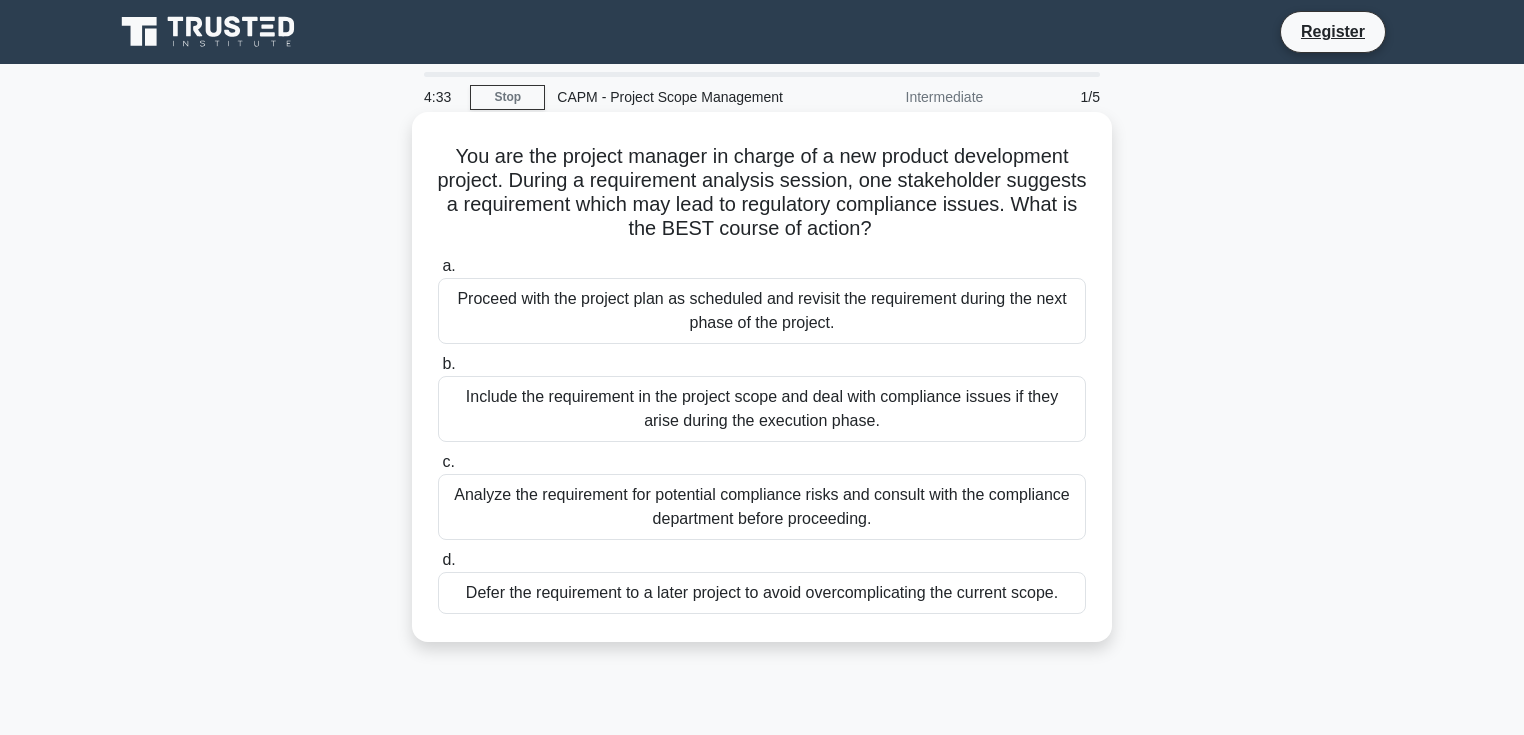 click on "Analyze the requirement for potential compliance risks and consult with the compliance department before proceeding." at bounding box center [762, 507] 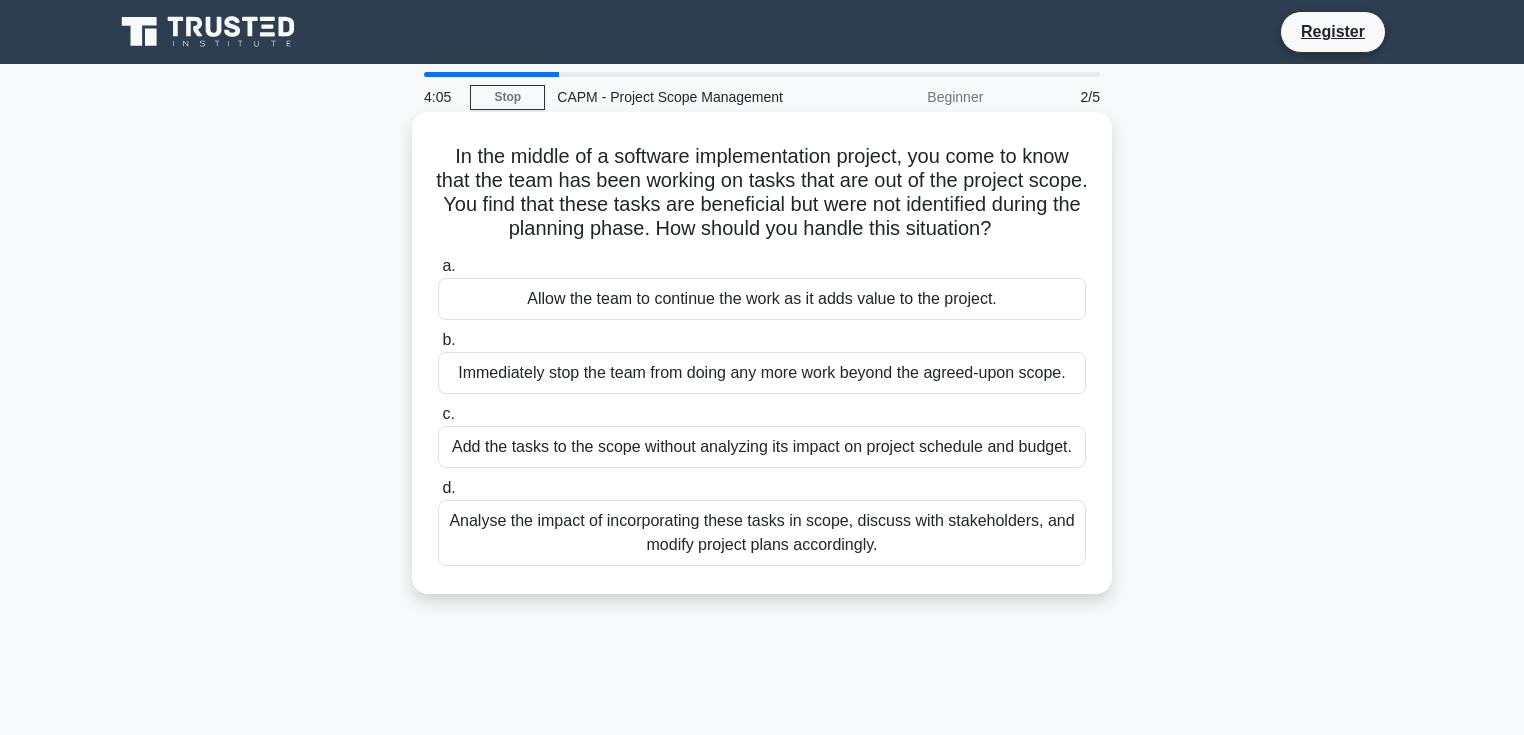 click on "Analyse the impact of incorporating these tasks in scope, discuss with stakeholders, and modify project plans accordingly." at bounding box center [762, 533] 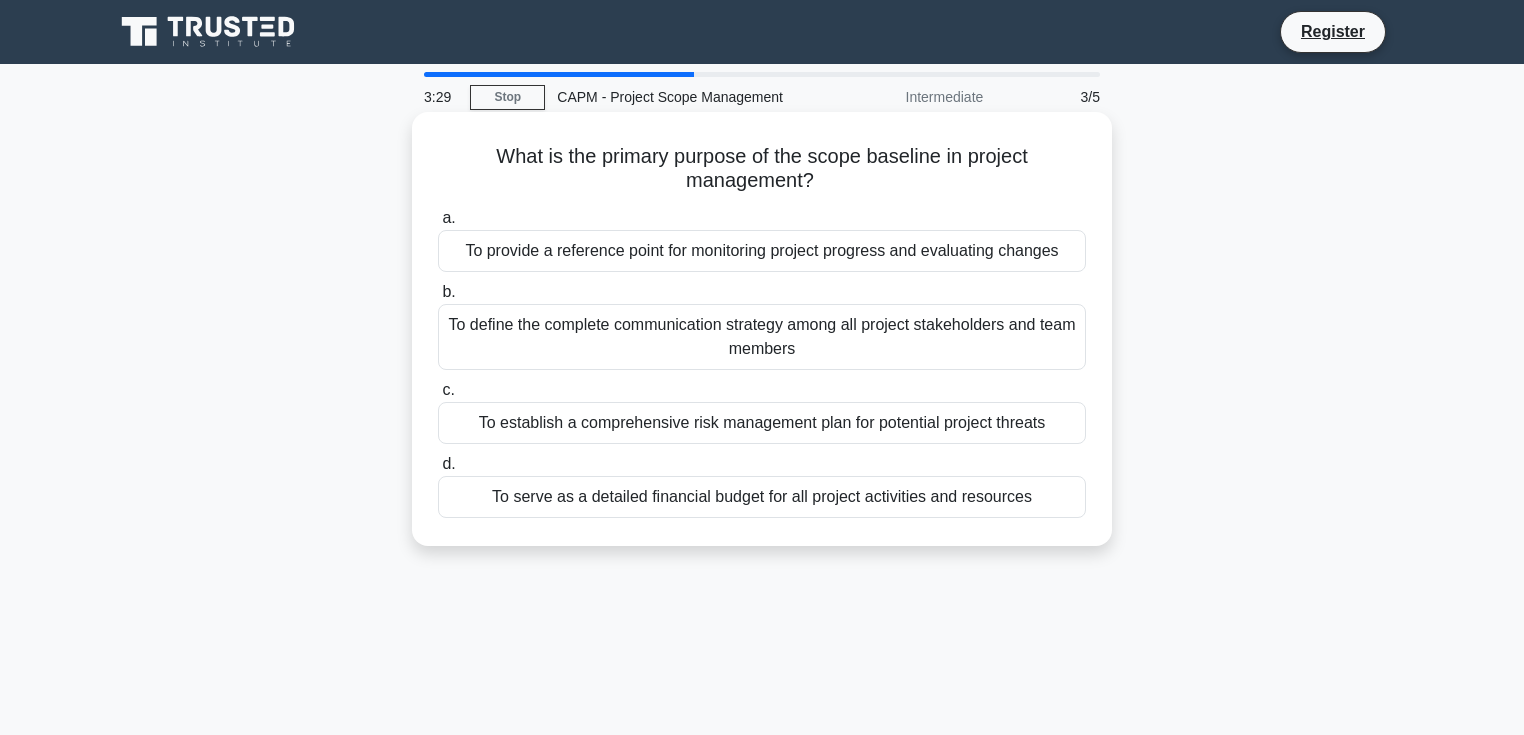 click on "To provide a reference point for monitoring project progress and evaluating changes" at bounding box center (762, 251) 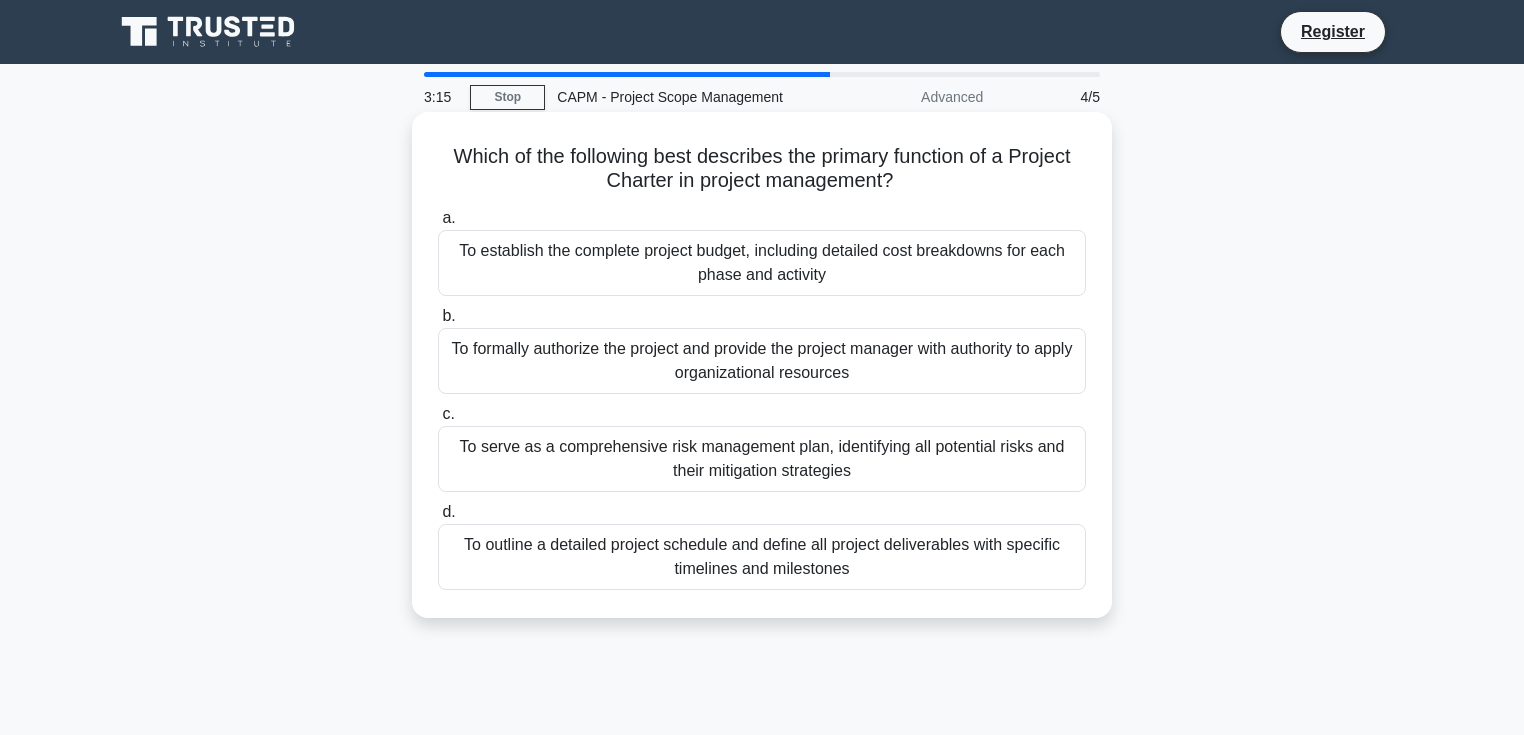 click on "To formally authorize the project and provide the project manager with authority to apply organizational resources" at bounding box center (762, 361) 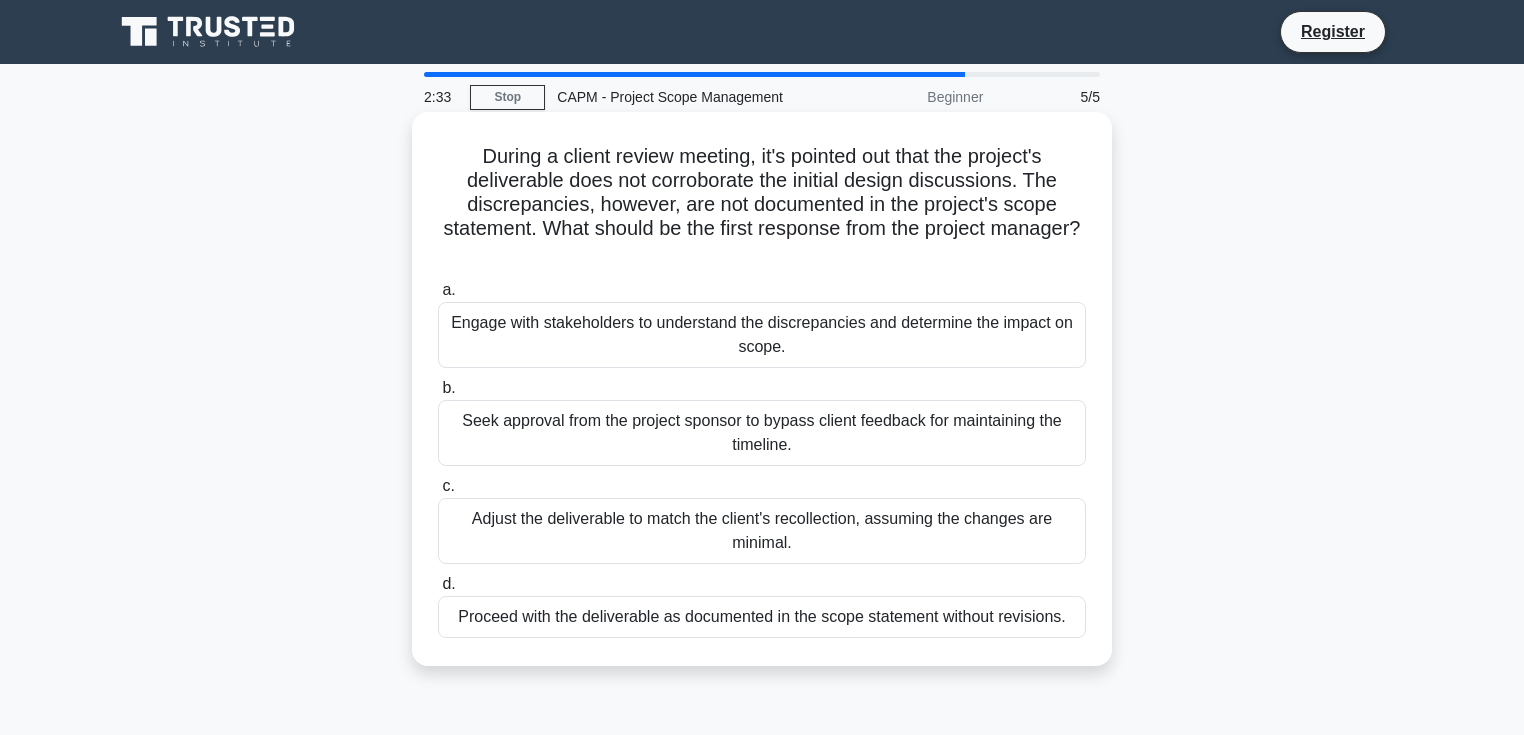 click on "Engage with stakeholders to understand the discrepancies and determine the impact on scope." at bounding box center (762, 335) 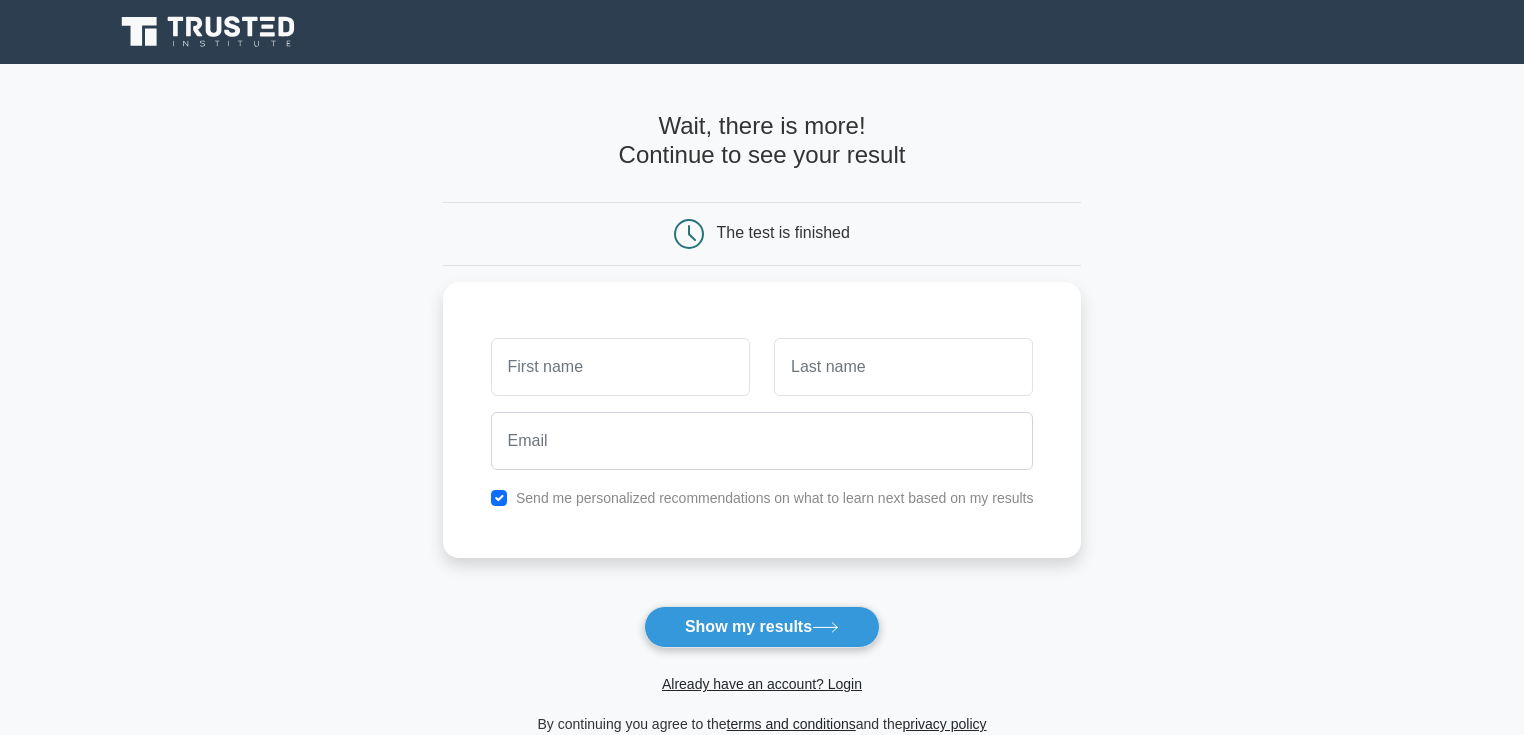 scroll, scrollTop: 0, scrollLeft: 0, axis: both 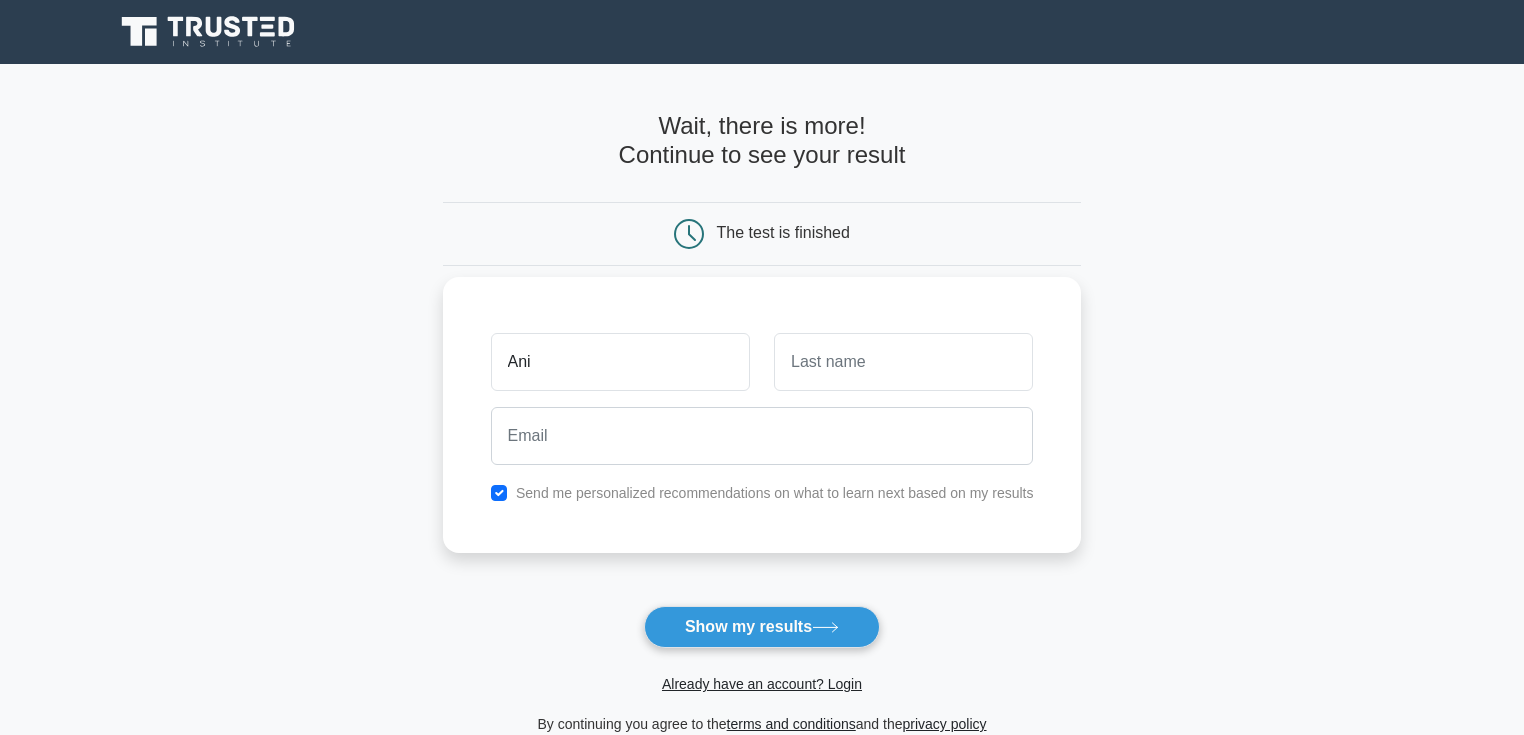 type on "Ani" 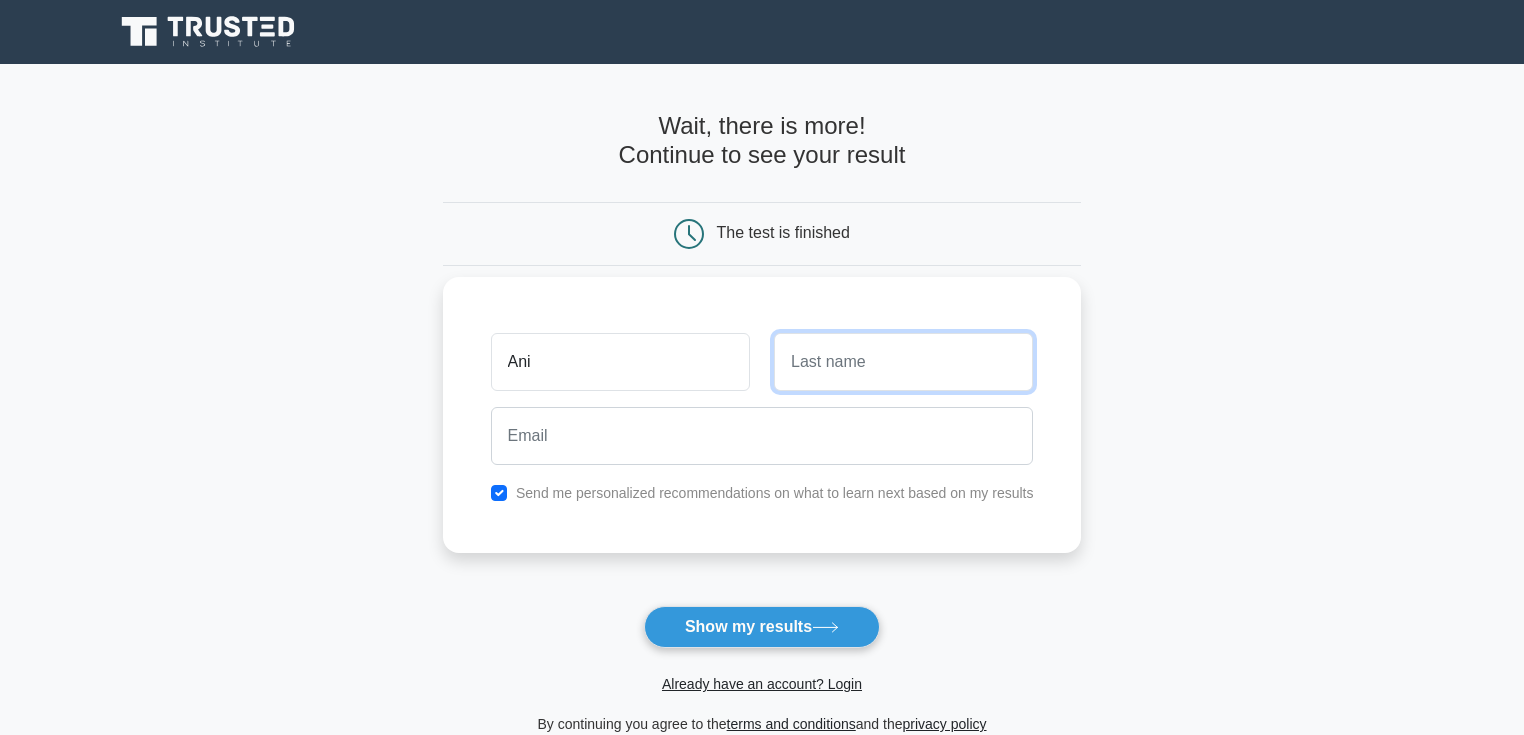click at bounding box center (903, 362) 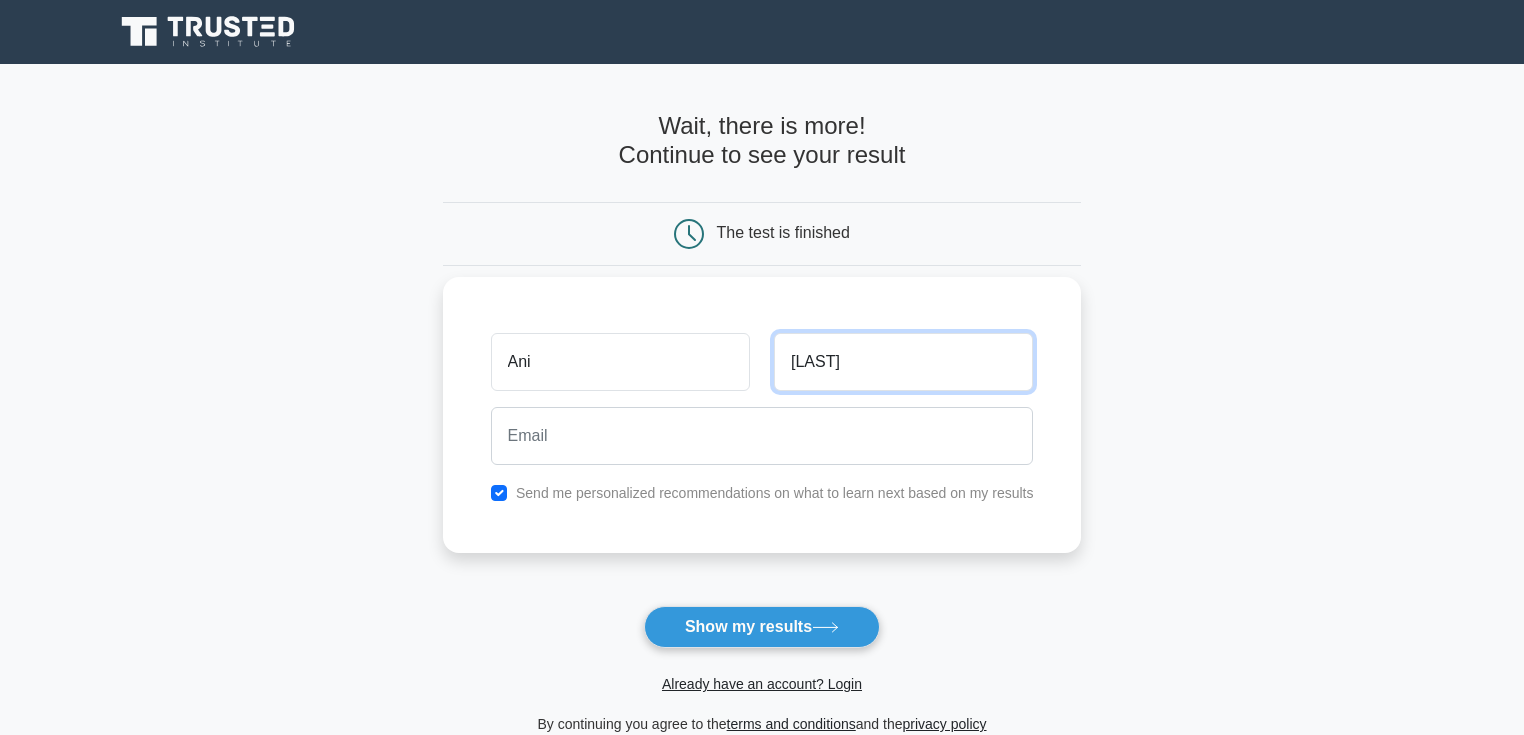 type on "[LAST]" 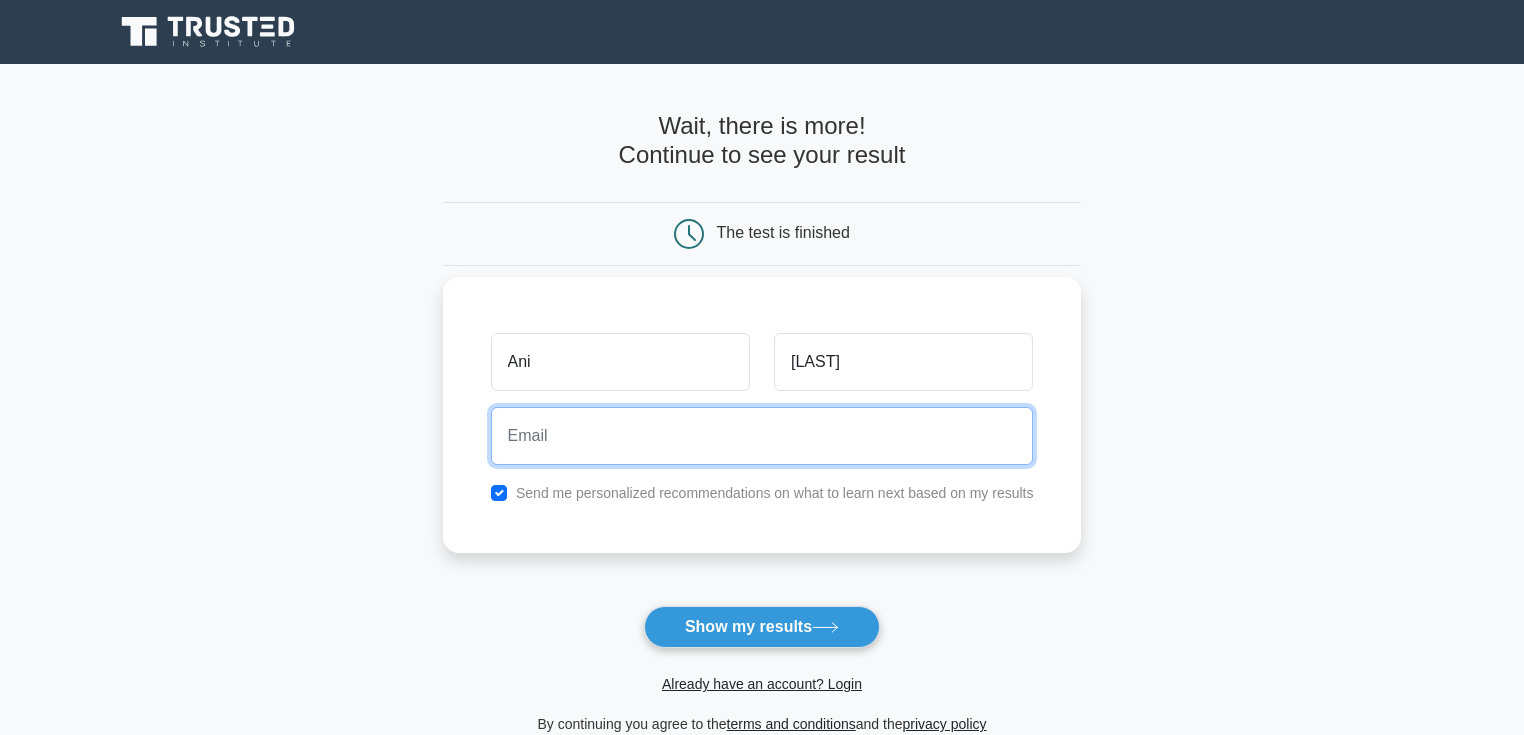 click at bounding box center (762, 436) 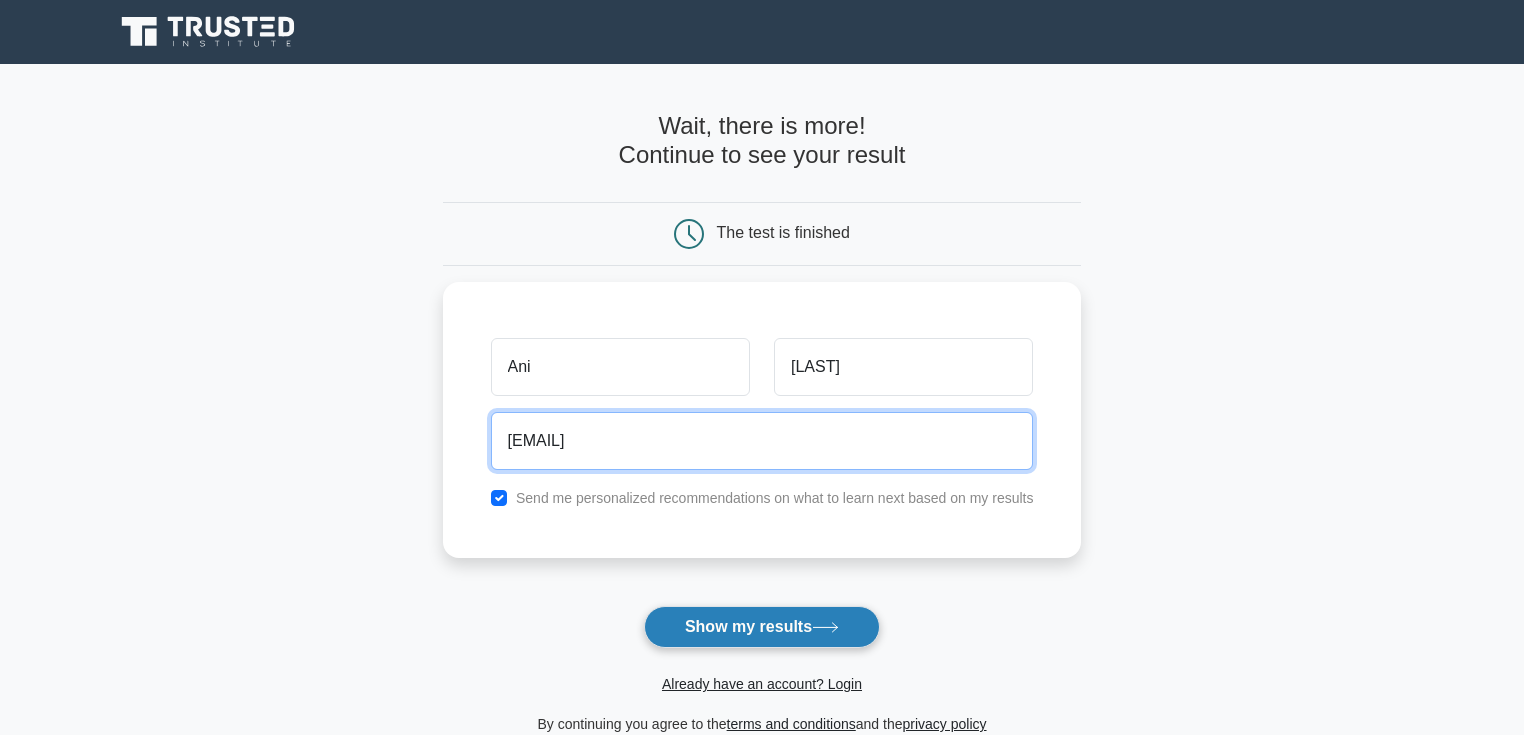 type on "[EMAIL]" 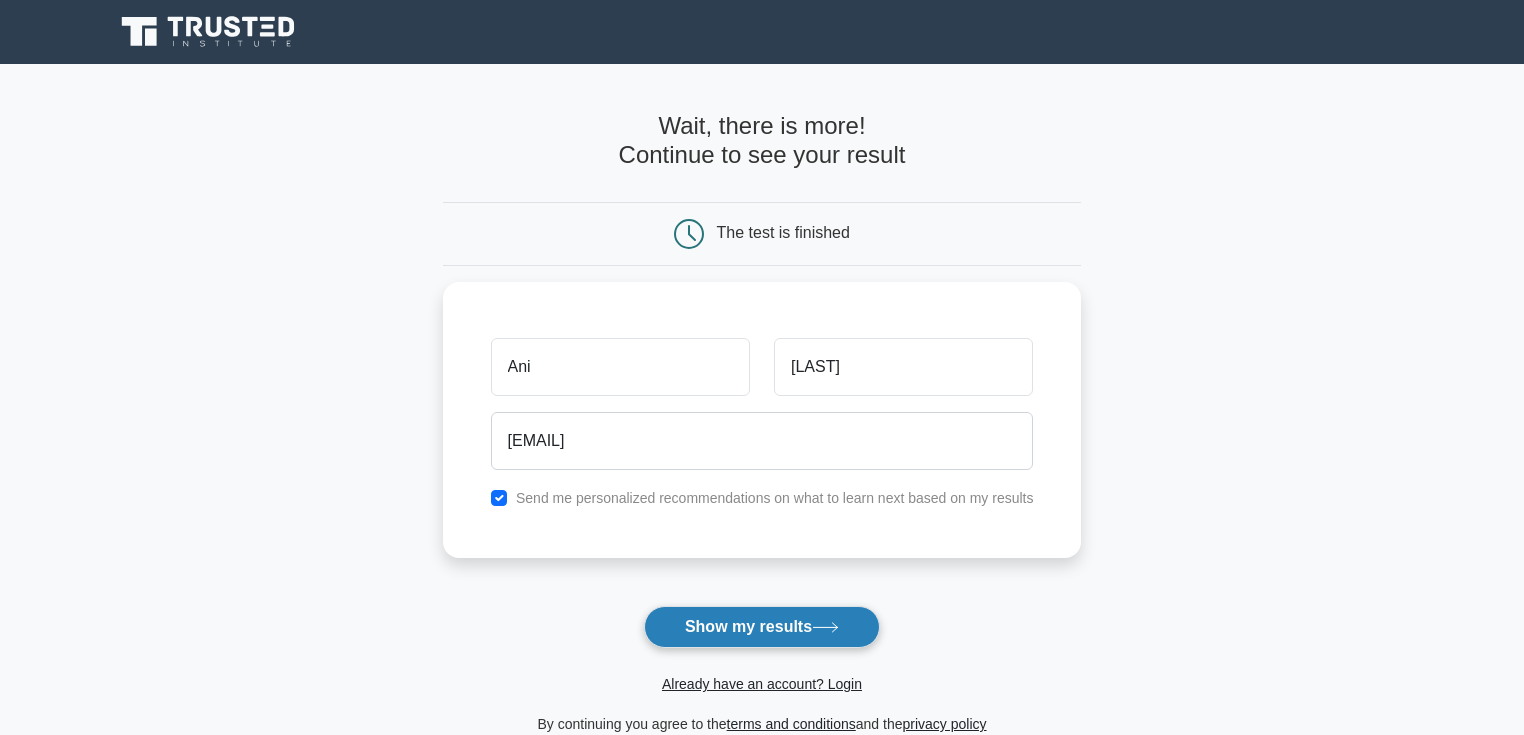 click on "Show my results" at bounding box center [762, 627] 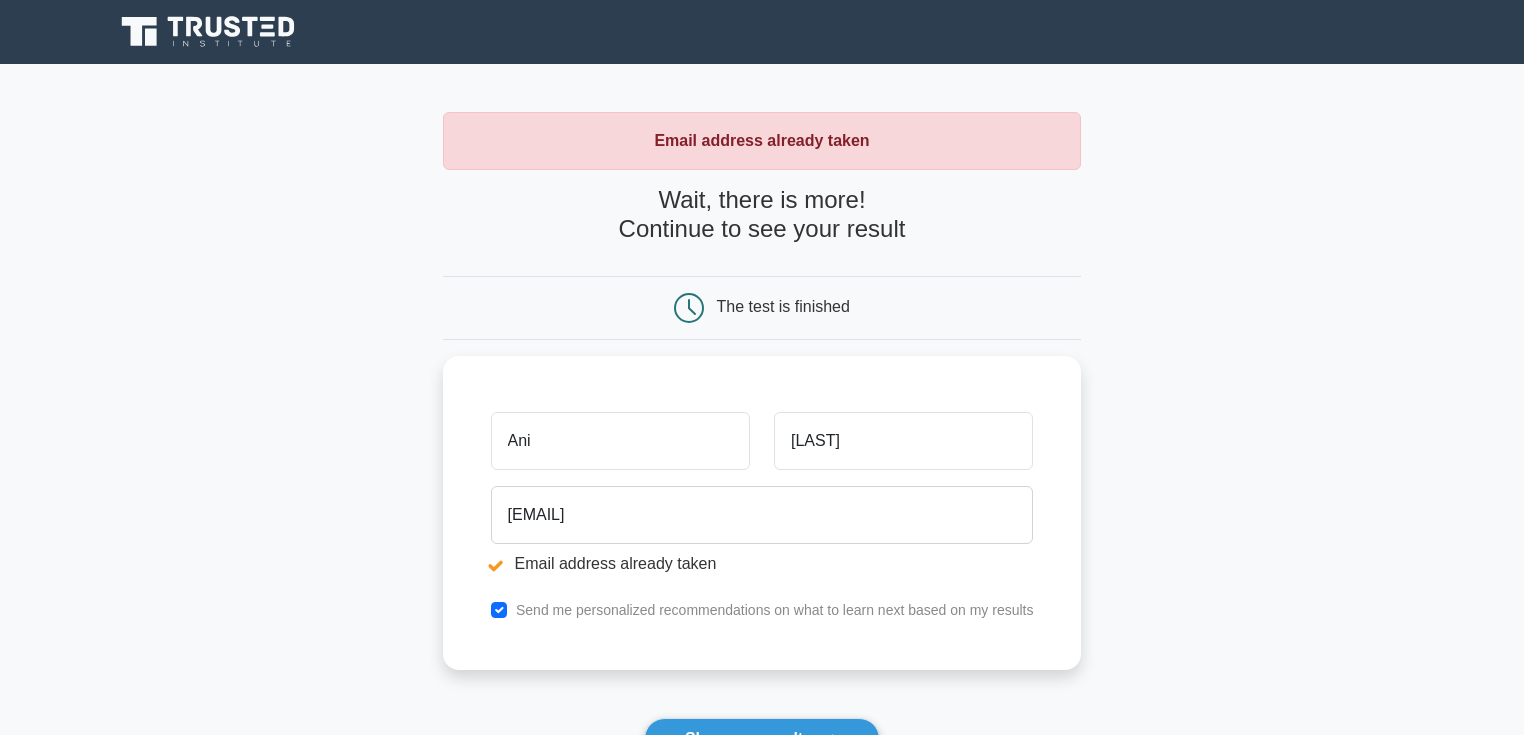 scroll, scrollTop: 0, scrollLeft: 0, axis: both 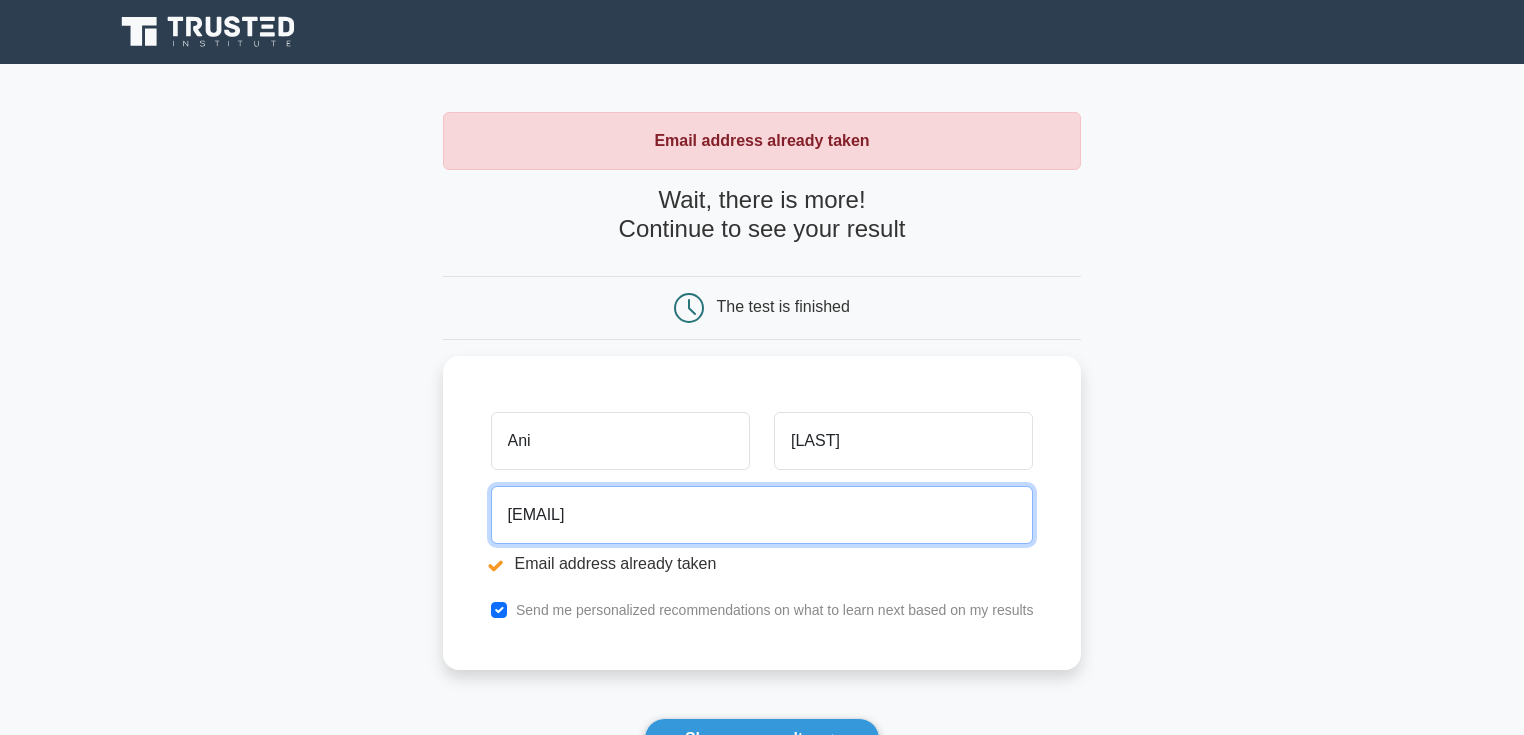 drag, startPoint x: 746, startPoint y: 512, endPoint x: 365, endPoint y: 529, distance: 381.3791 